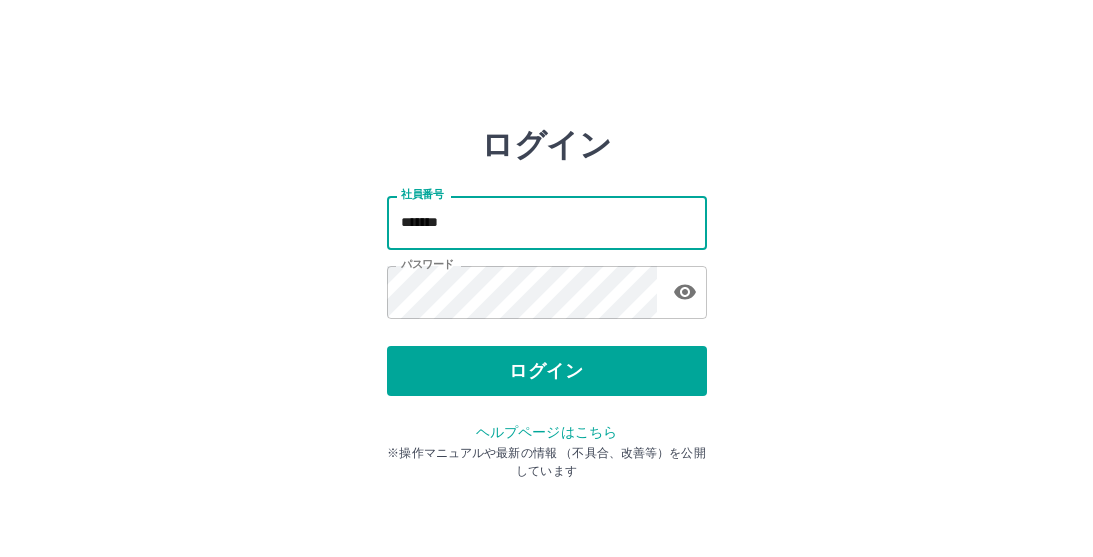 scroll, scrollTop: 0, scrollLeft: 0, axis: both 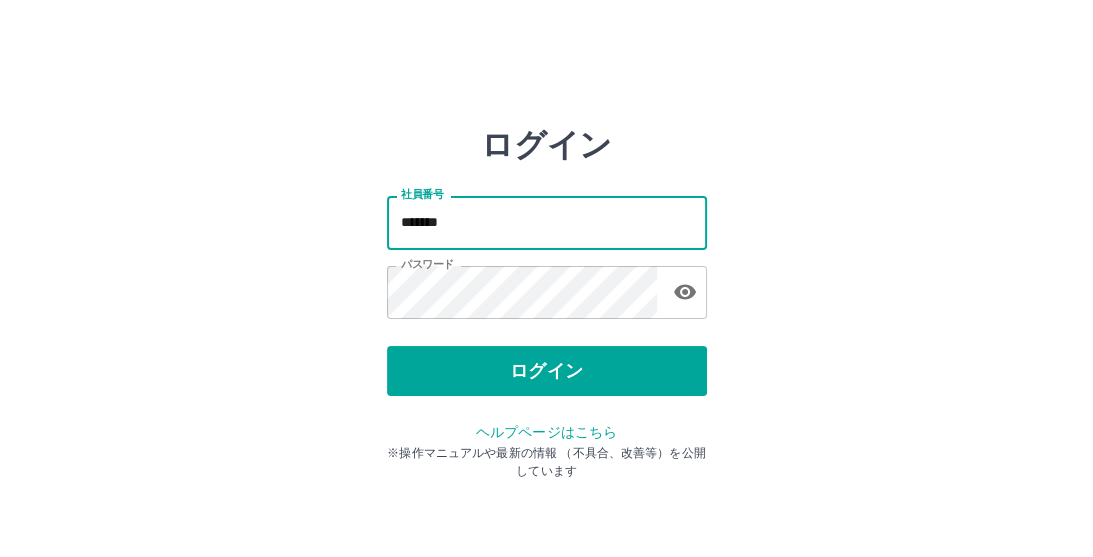 click on "*******" at bounding box center [547, 222] 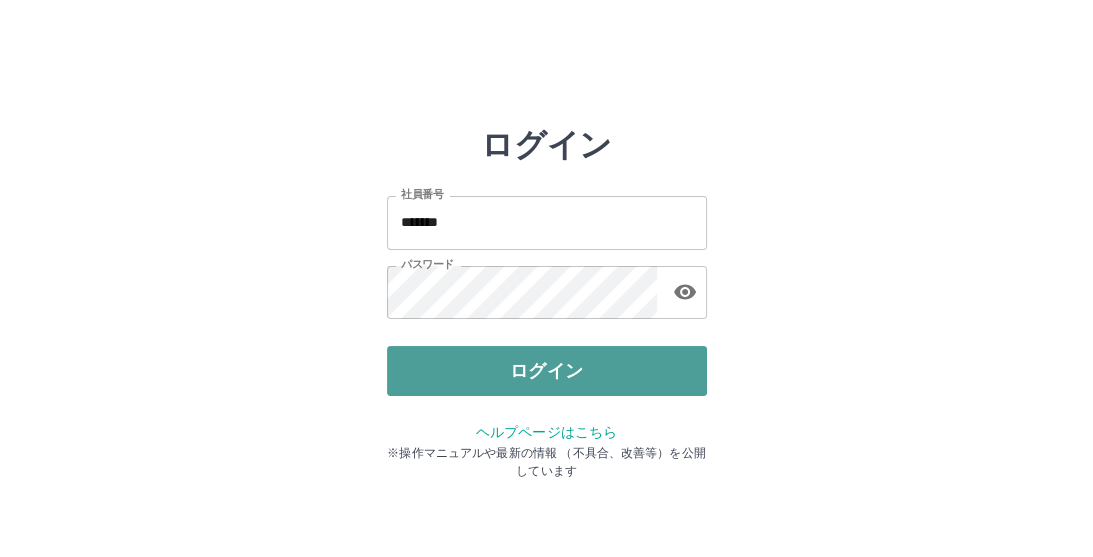 click on "ログイン" at bounding box center [547, 371] 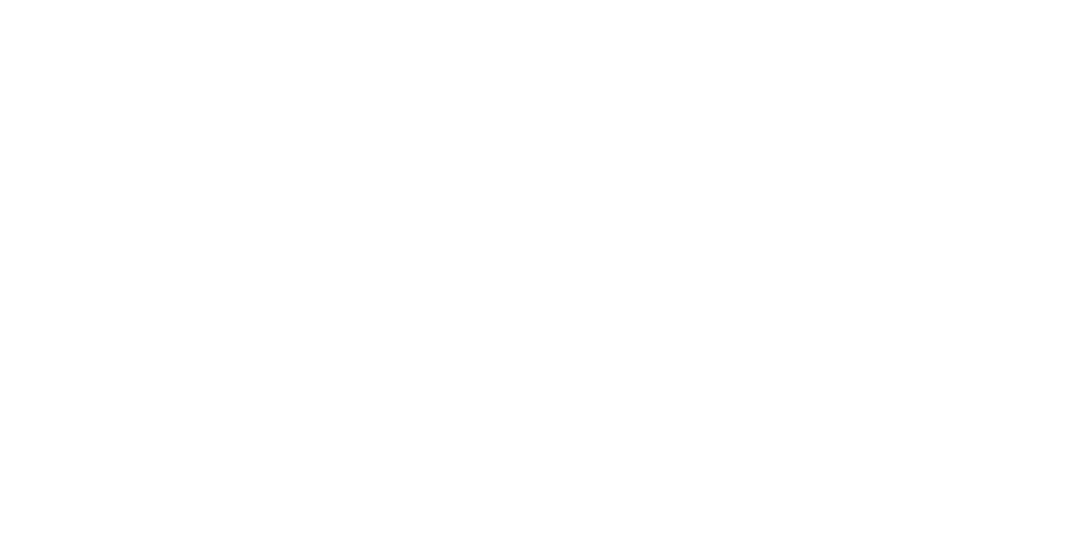 scroll, scrollTop: 0, scrollLeft: 0, axis: both 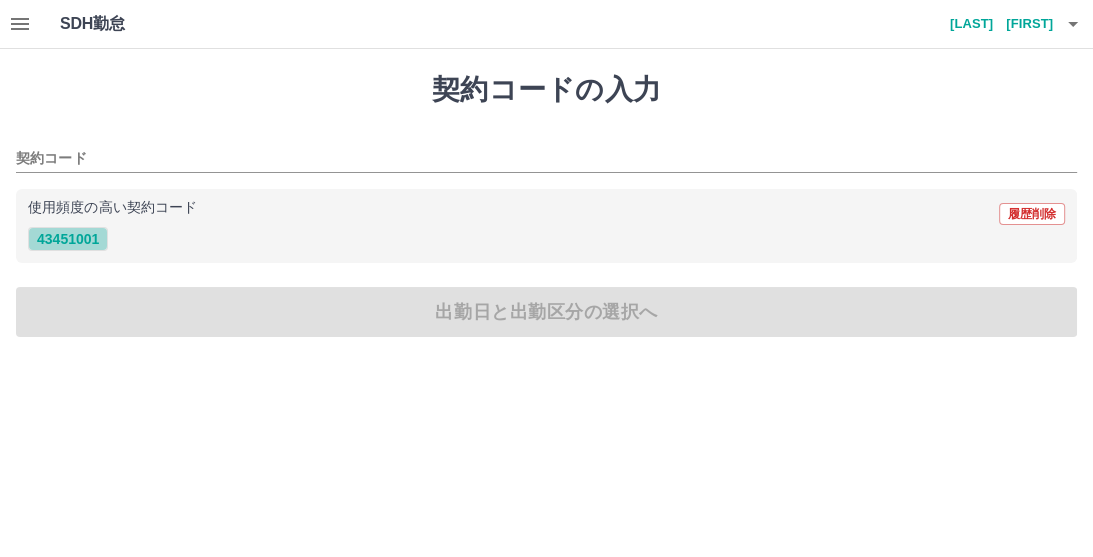 click on "43451001" at bounding box center (68, 239) 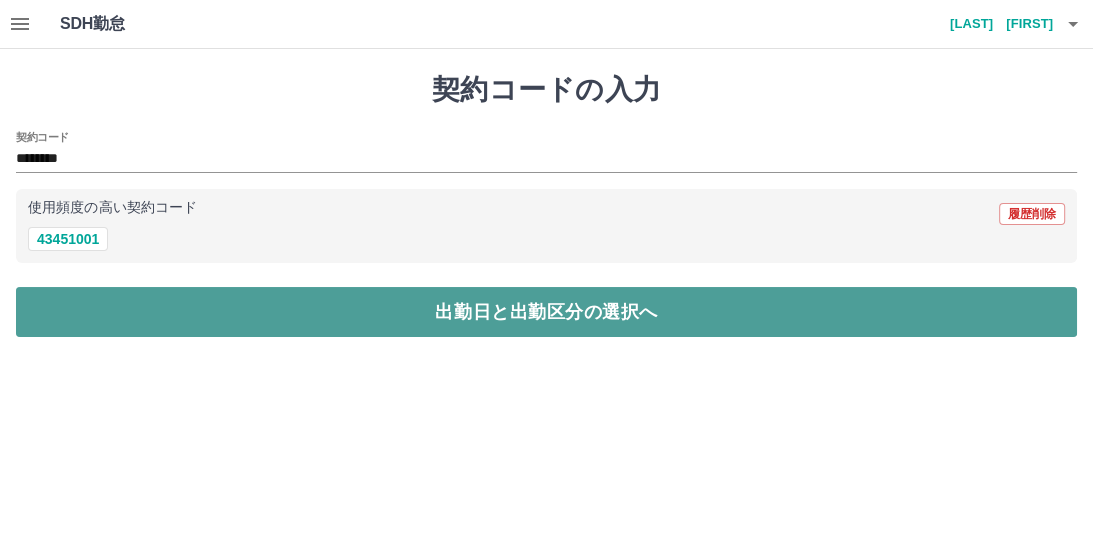 click on "出勤日と出勤区分の選択へ" at bounding box center (546, 312) 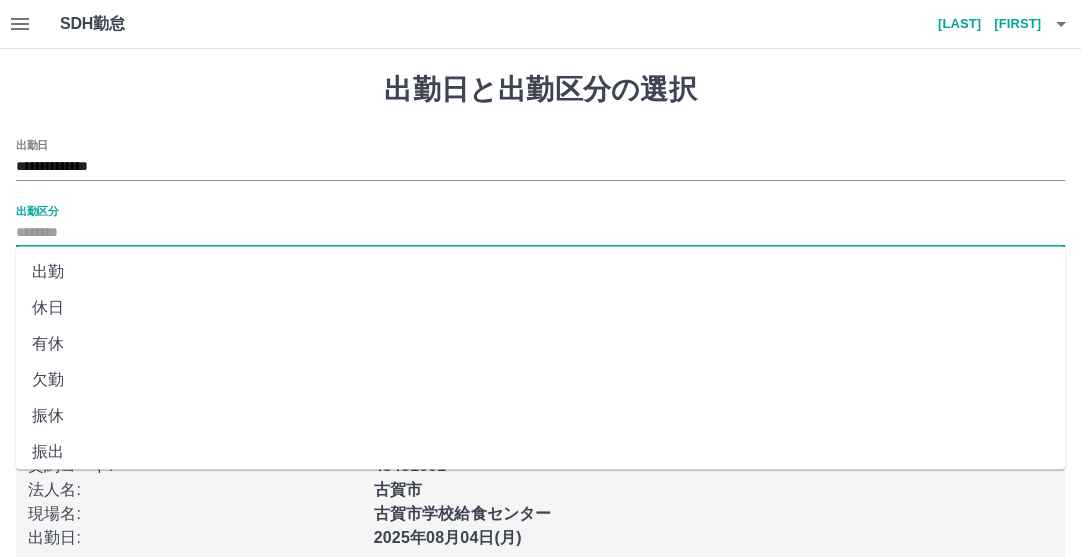 click on "出勤区分" at bounding box center (540, 233) 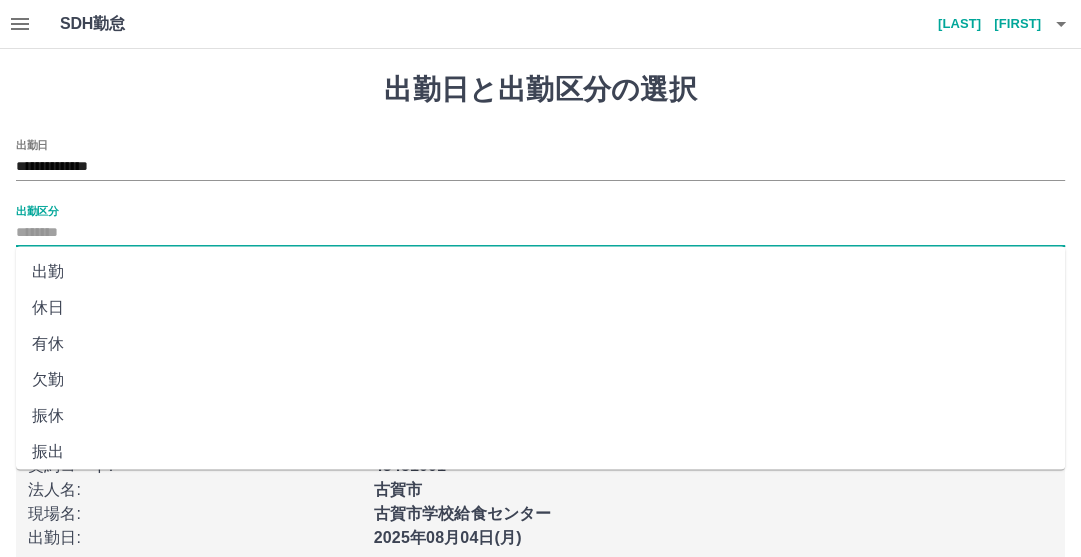 click on "出勤" at bounding box center [540, 272] 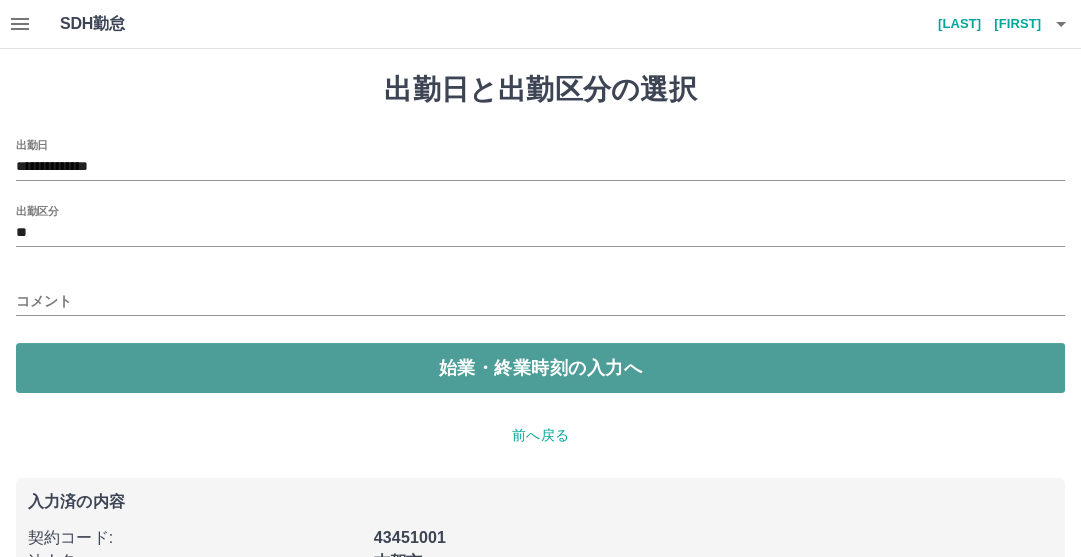click on "始業・終業時刻の入力へ" at bounding box center (540, 368) 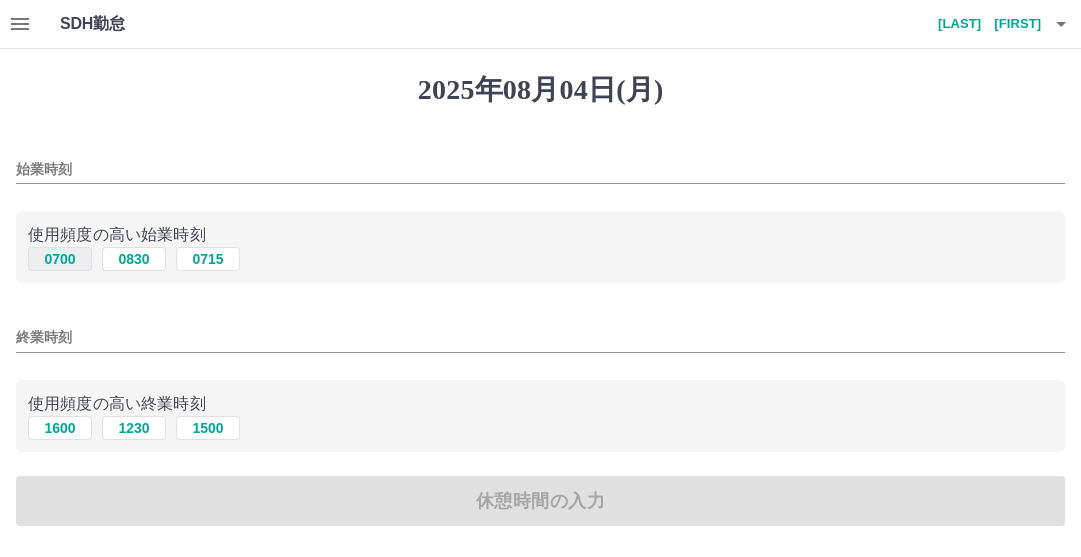 click on "0700" at bounding box center (60, 259) 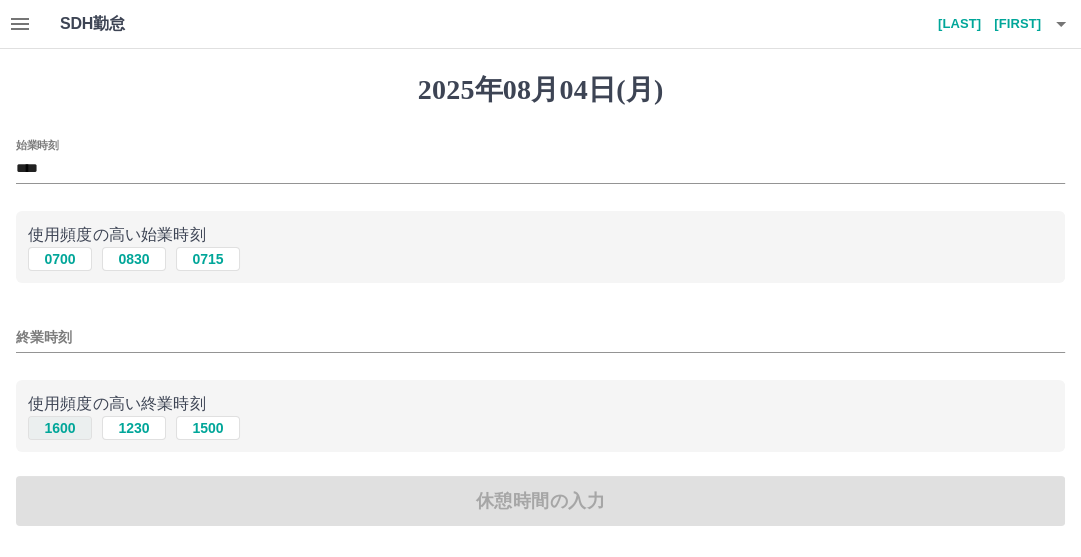 click on "1600" at bounding box center [60, 428] 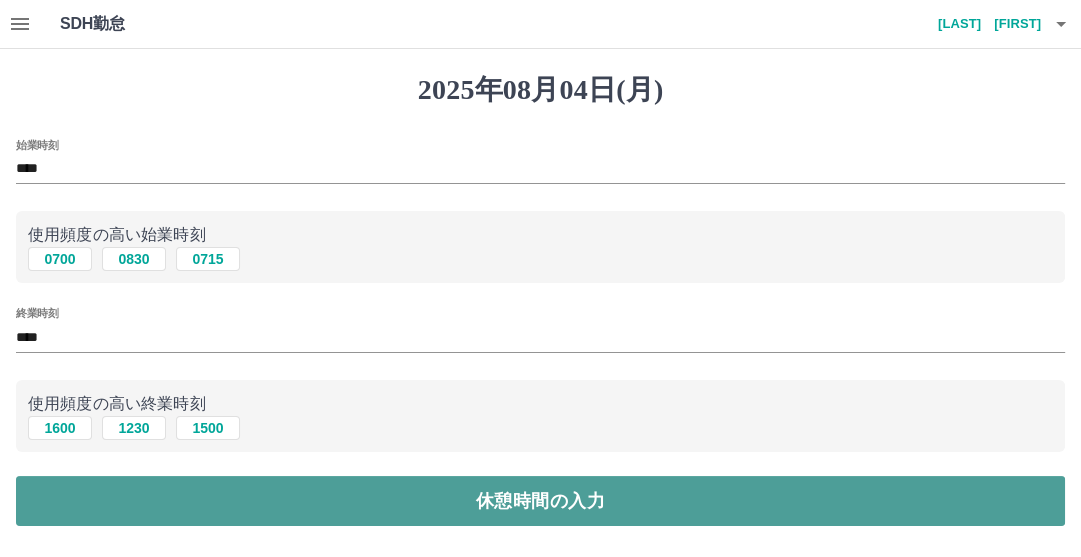 click on "休憩時間の入力" at bounding box center [540, 501] 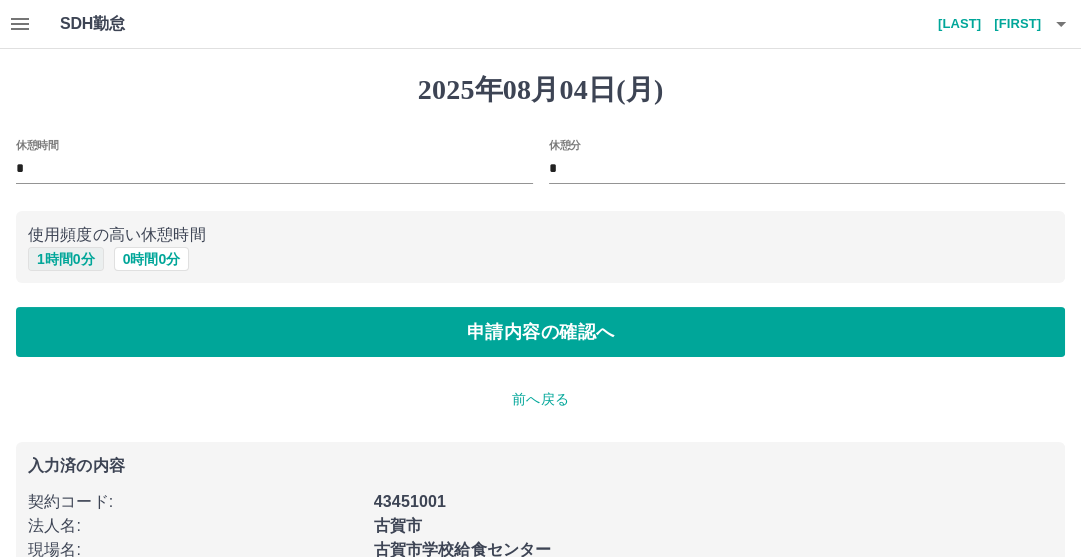 click on "1 時間 0 分" at bounding box center (66, 259) 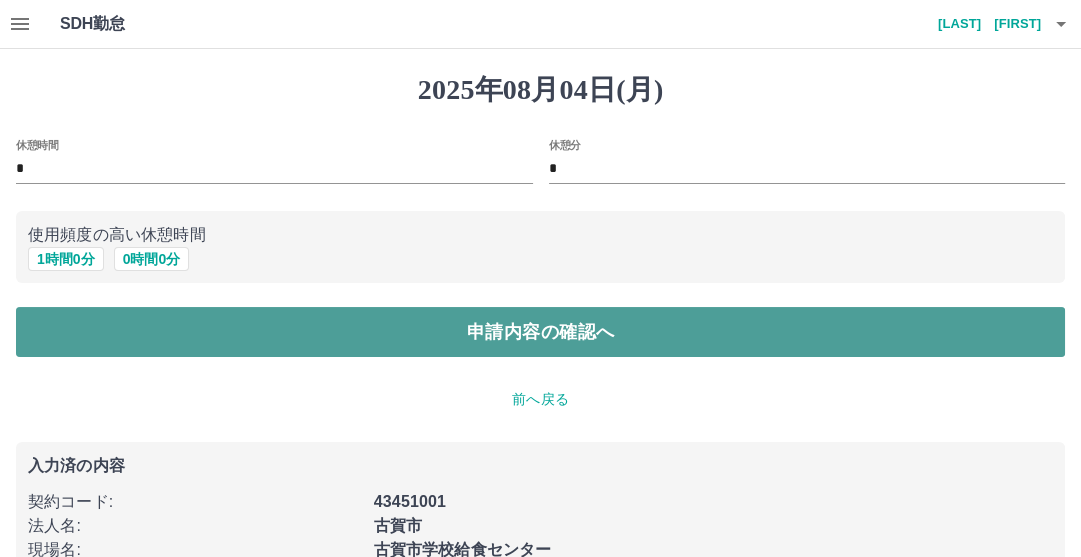 click on "申請内容の確認へ" at bounding box center [540, 332] 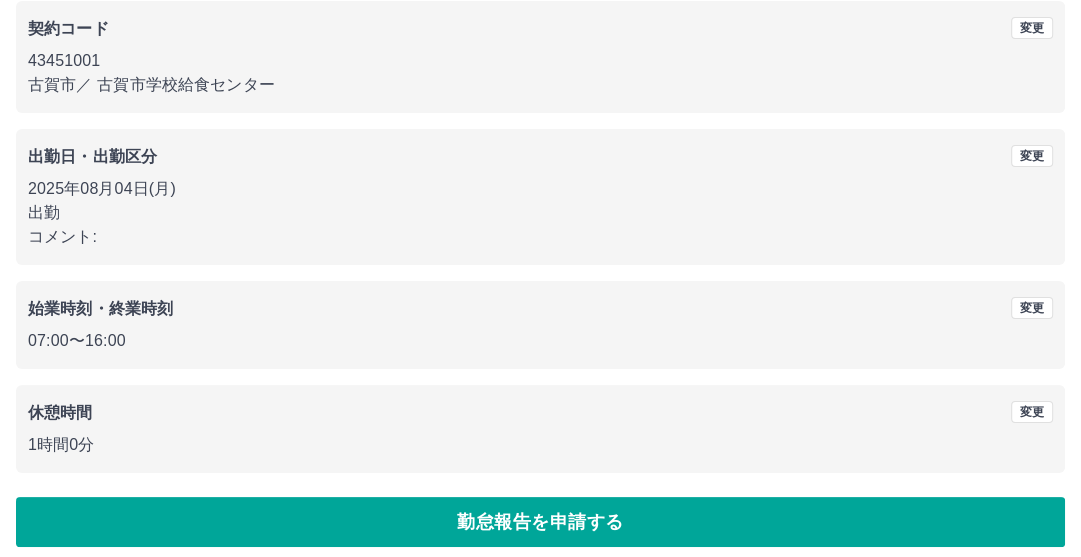 scroll, scrollTop: 192, scrollLeft: 0, axis: vertical 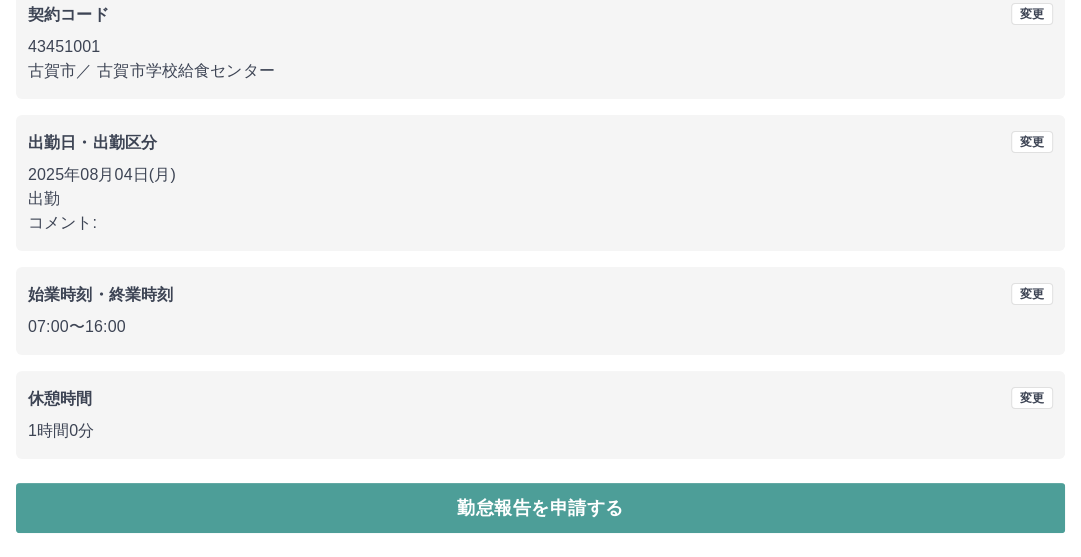 click on "勤怠報告を申請する" at bounding box center [540, 508] 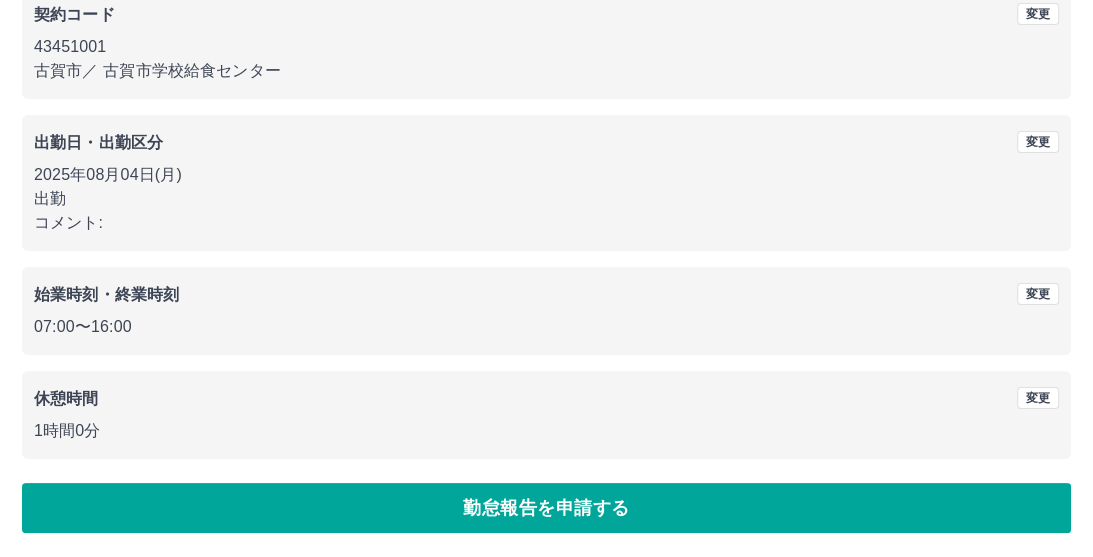 scroll, scrollTop: 0, scrollLeft: 0, axis: both 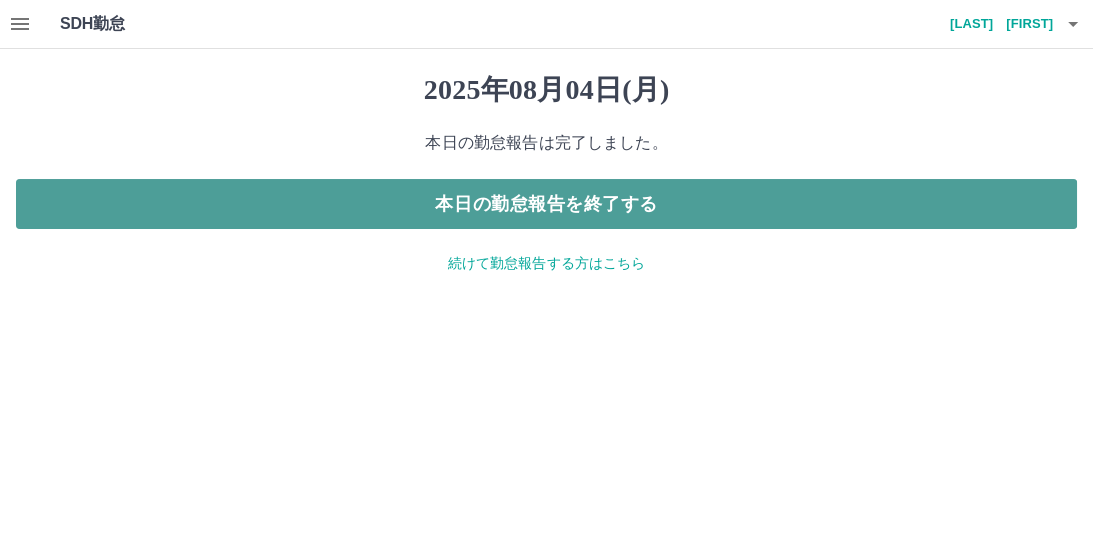 click on "本日の勤怠報告を終了する" at bounding box center [546, 204] 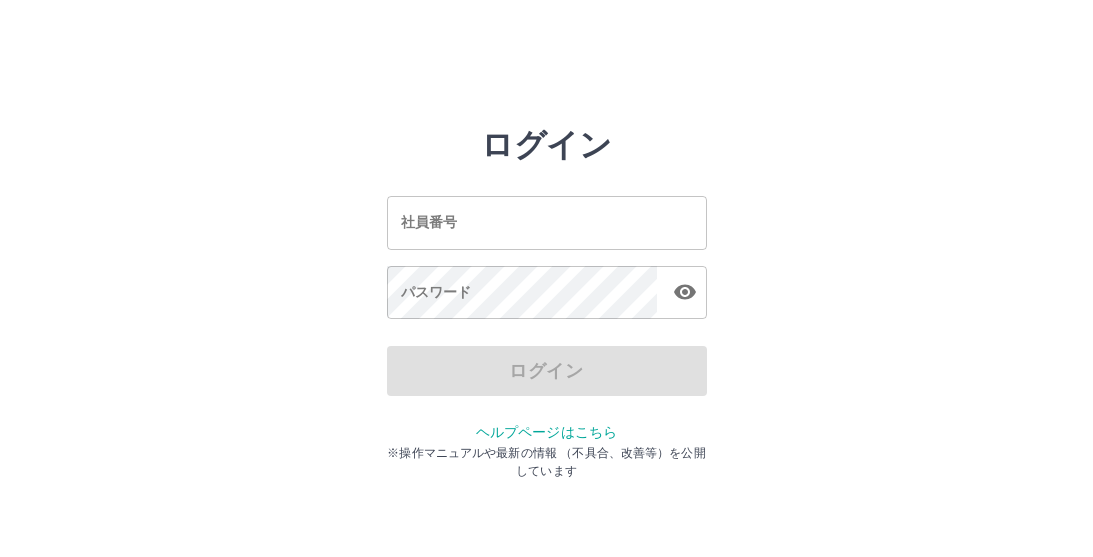 scroll, scrollTop: 0, scrollLeft: 0, axis: both 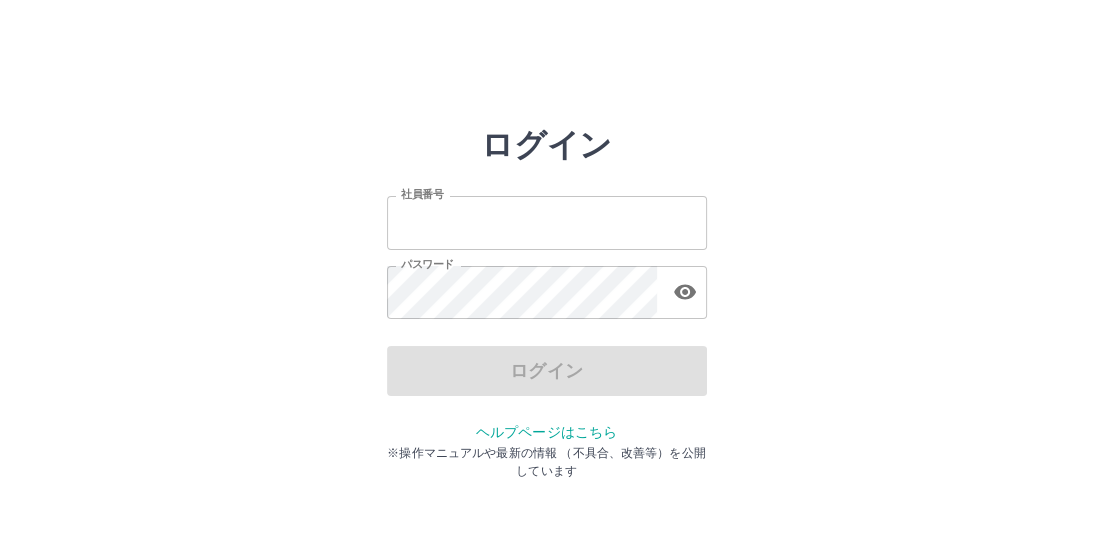 type on "*******" 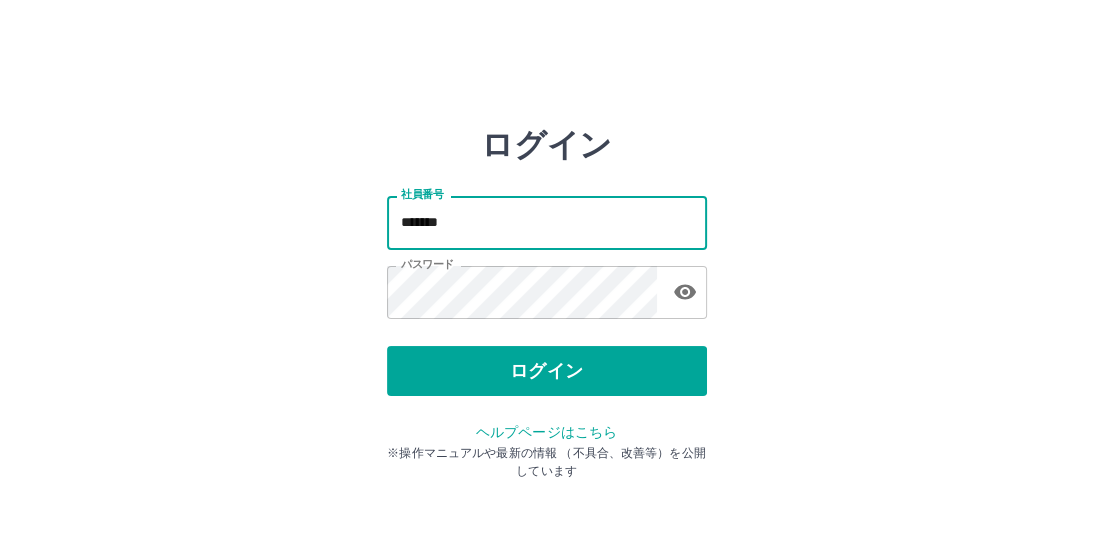 drag, startPoint x: 479, startPoint y: 220, endPoint x: 365, endPoint y: 224, distance: 114.07015 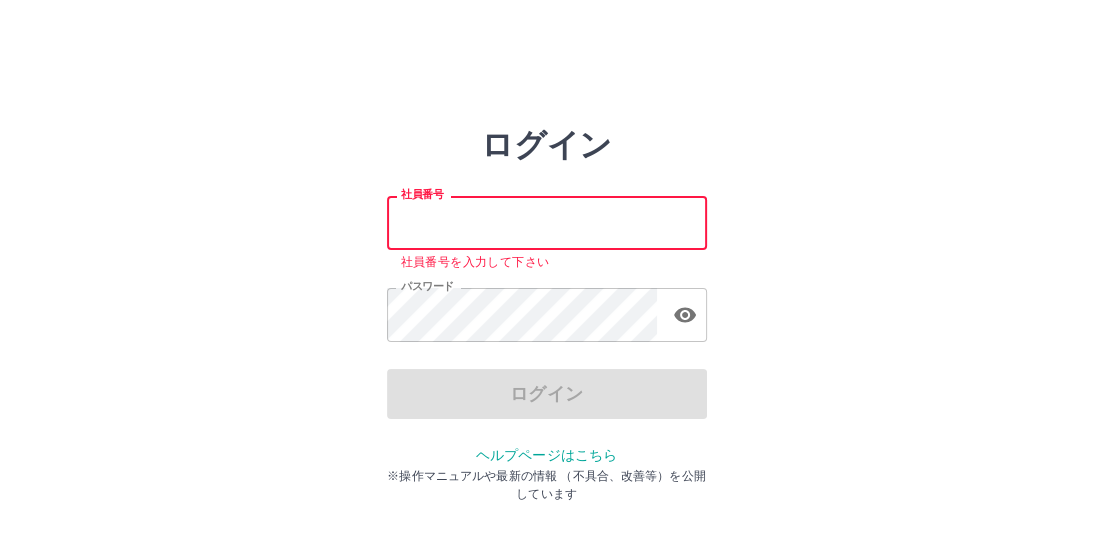 type 